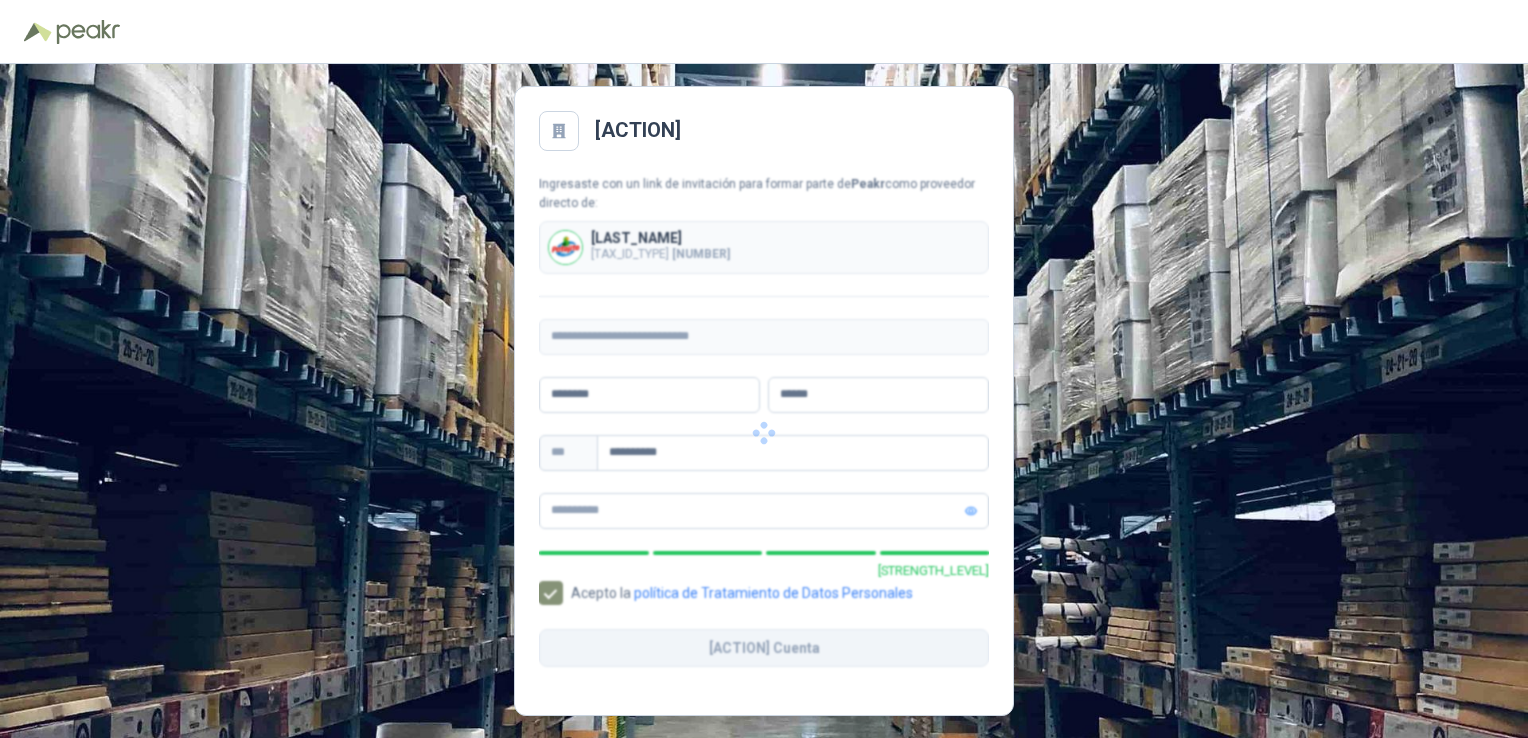 scroll, scrollTop: 0, scrollLeft: 0, axis: both 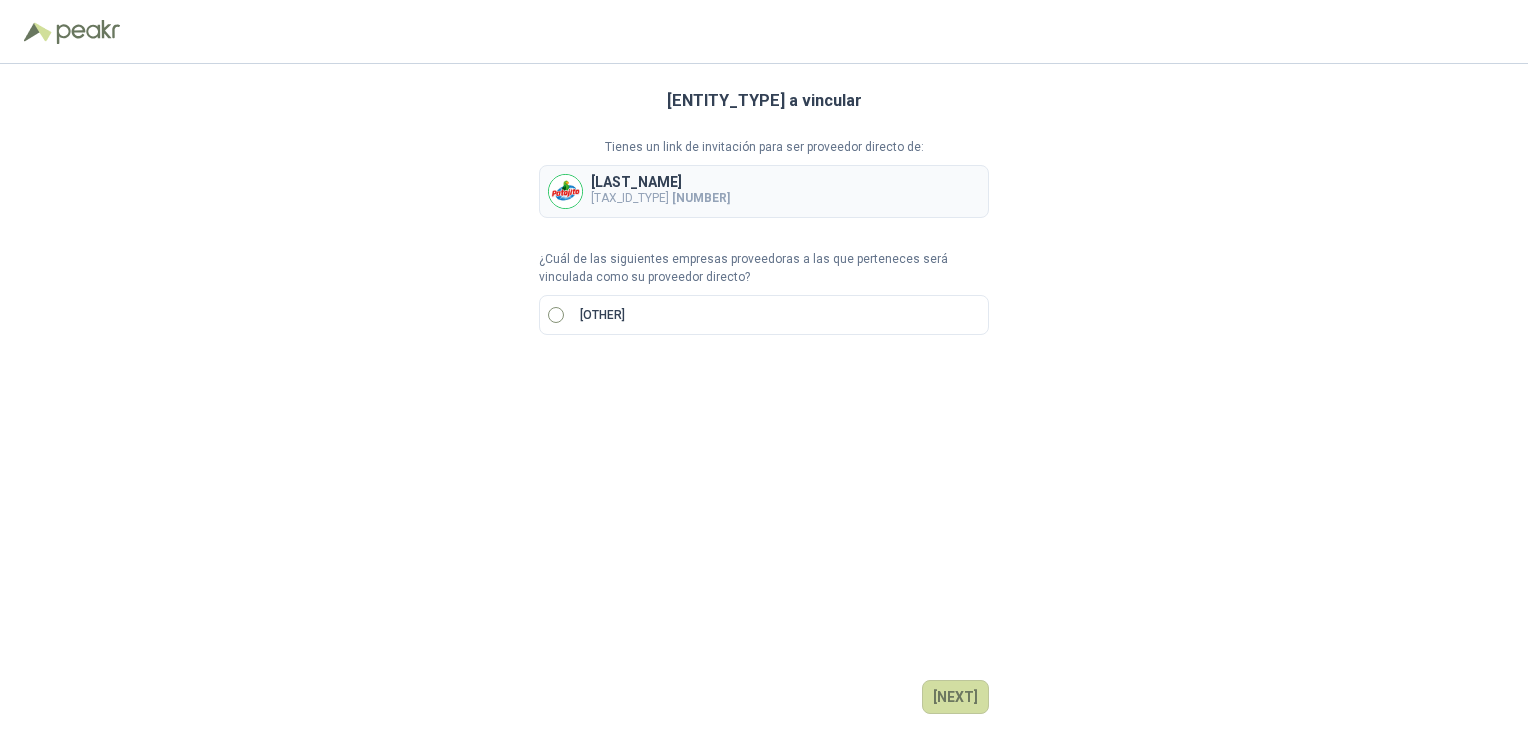 click on "[OTHER]" at bounding box center [764, 315] 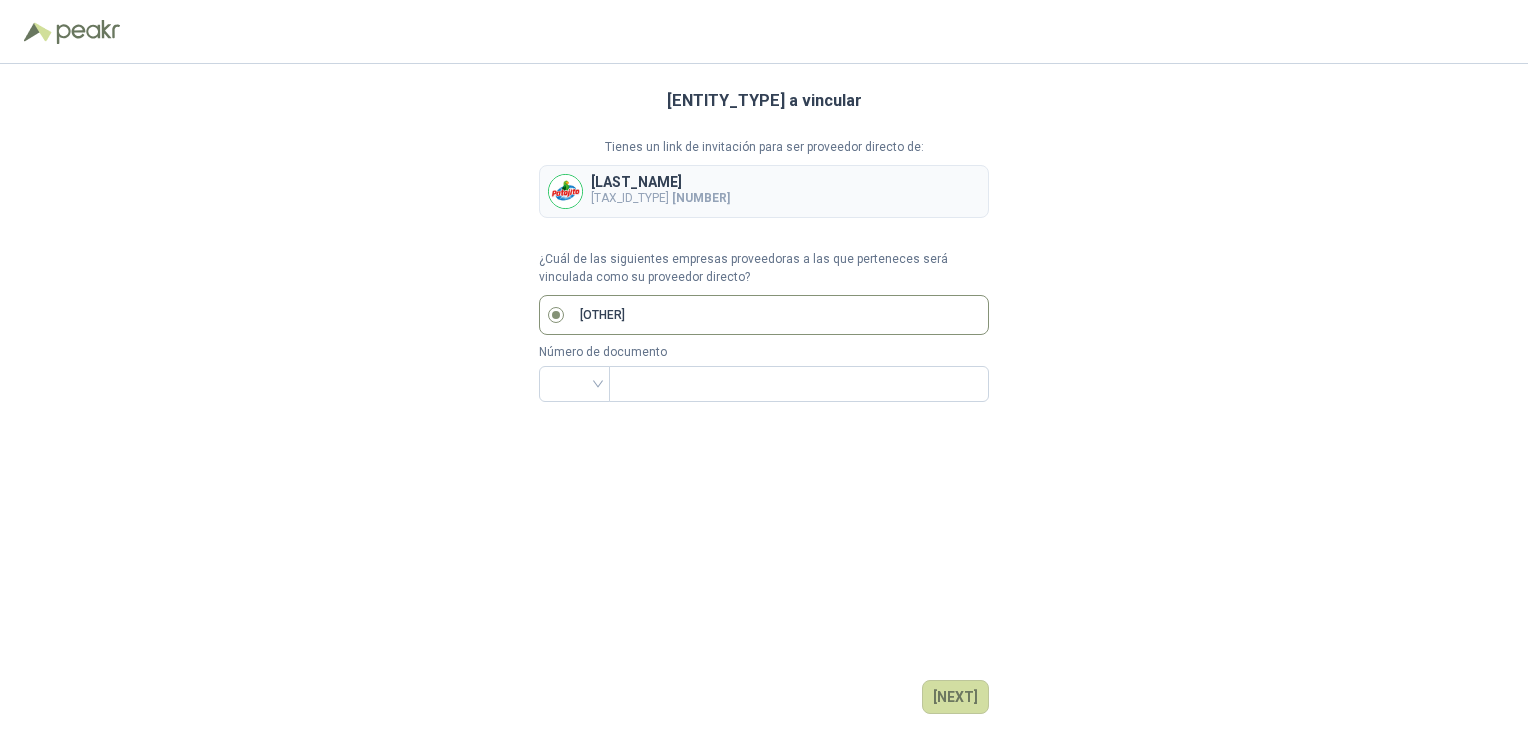 click on "[OTHER]" at bounding box center [764, 315] 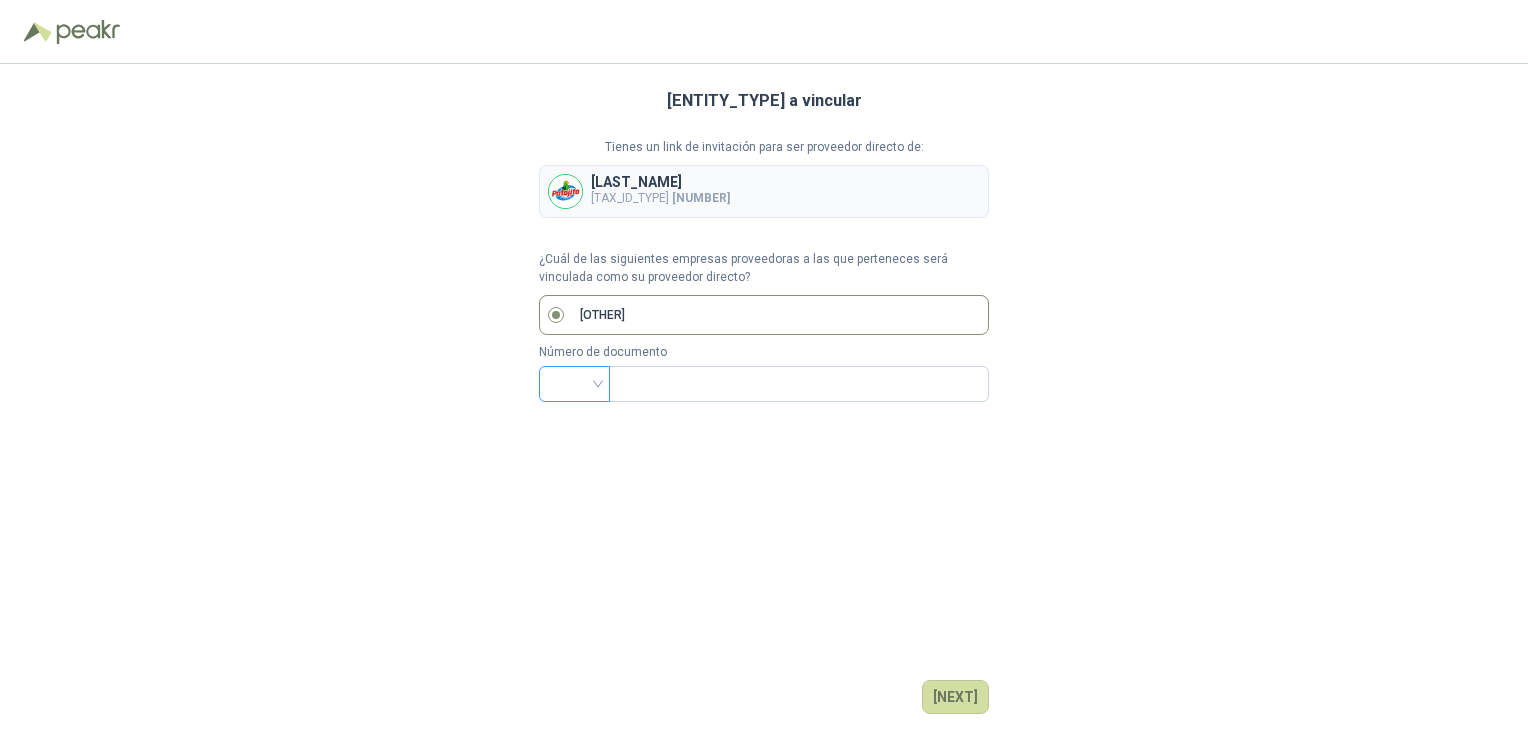 click at bounding box center [574, 382] 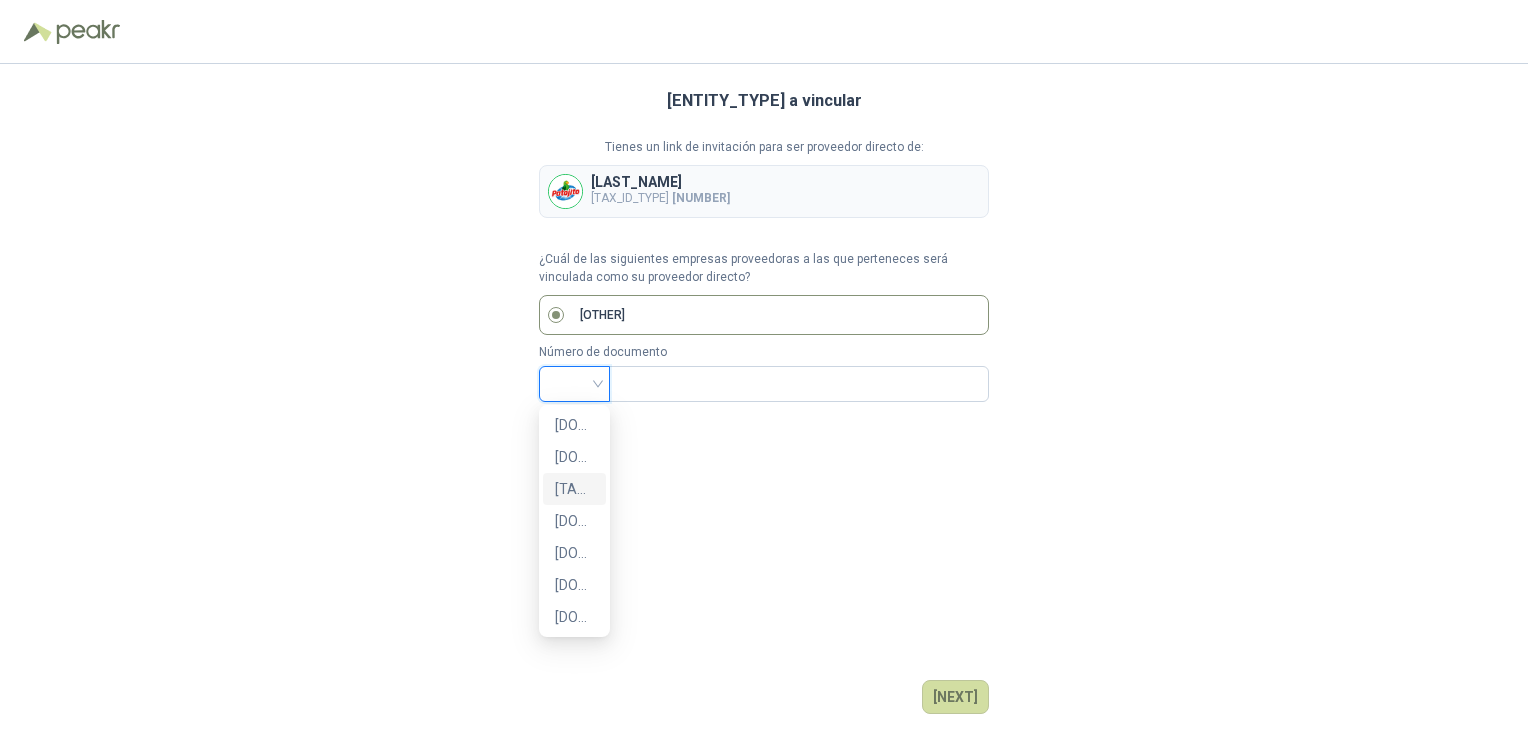 click on "[TAX_ID_TYPE]" at bounding box center [574, 489] 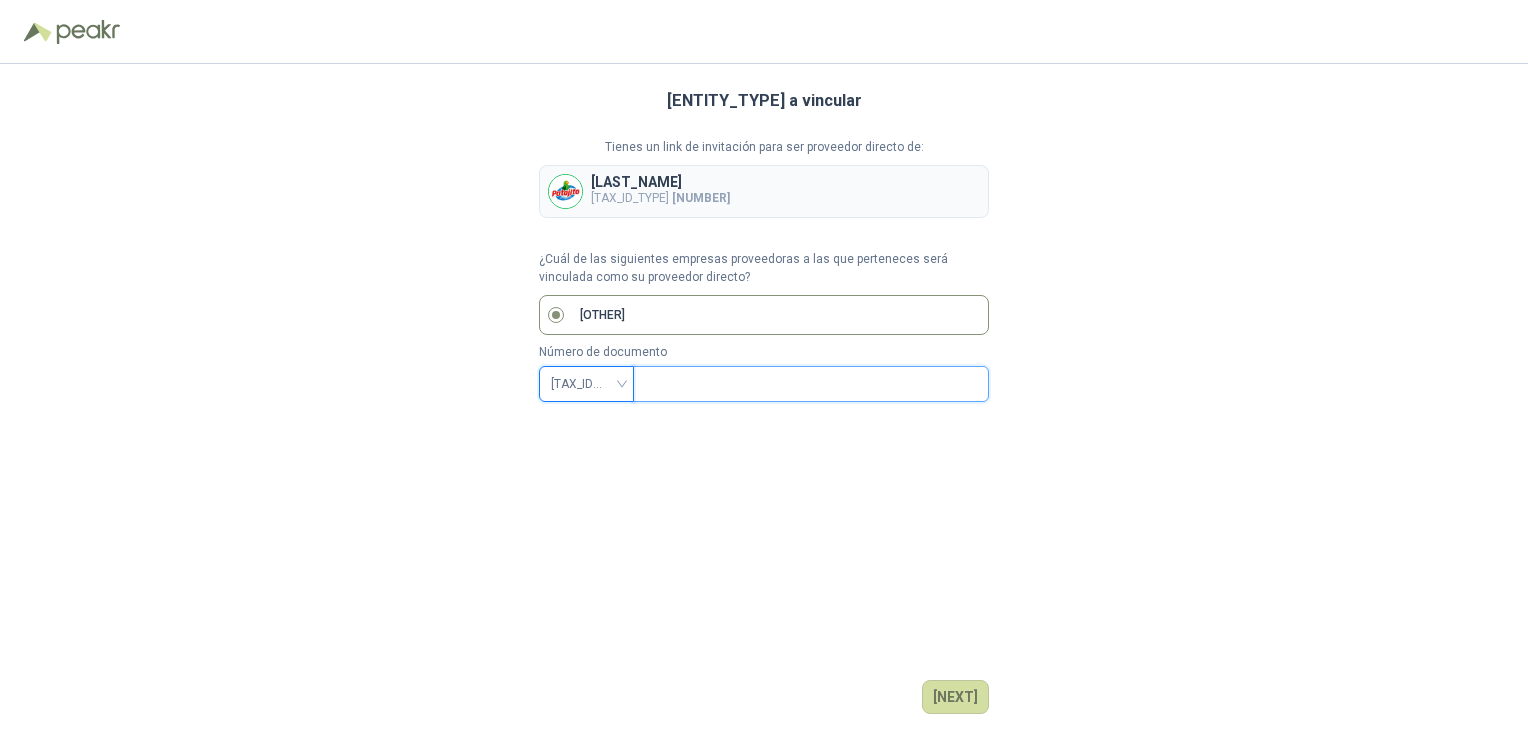 click at bounding box center [809, 384] 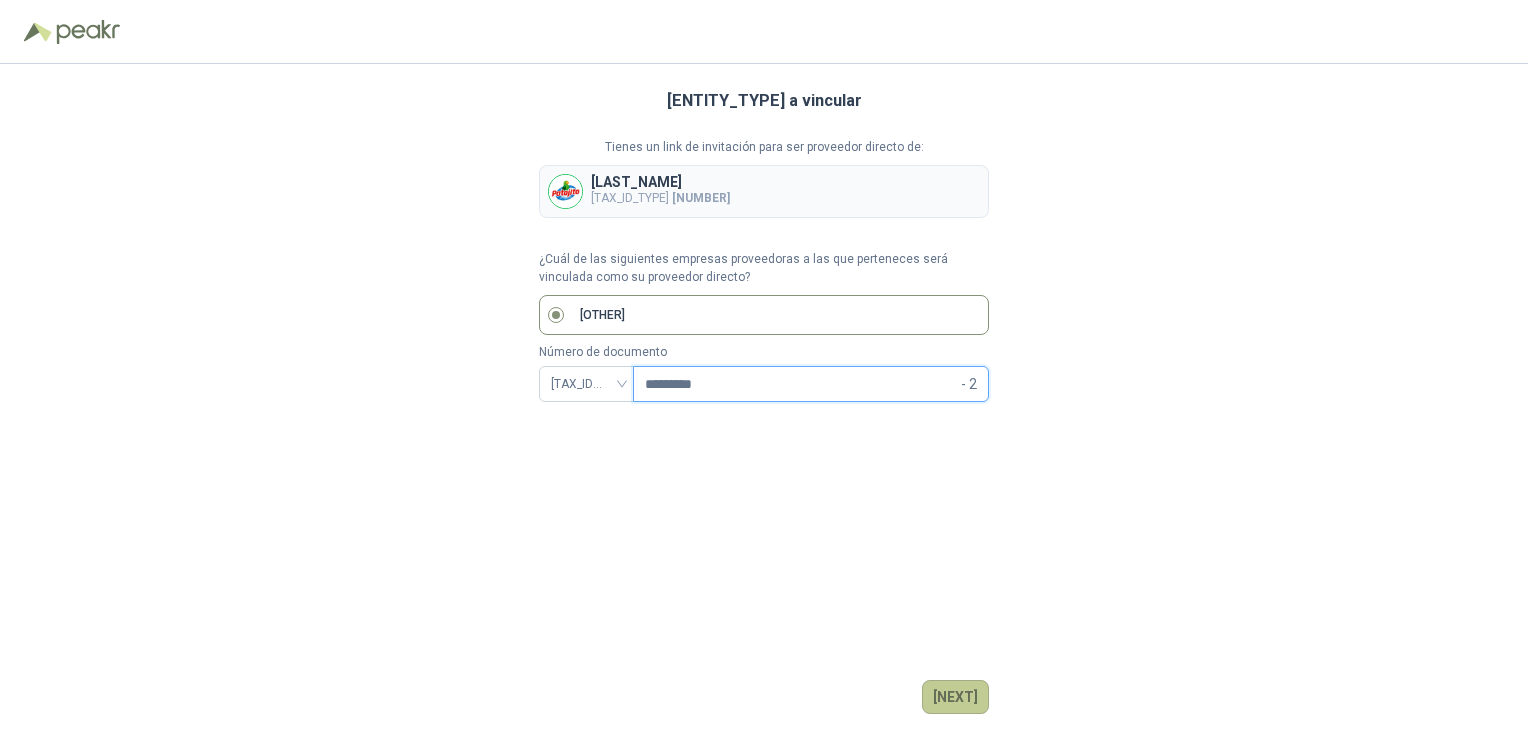 type on "*********" 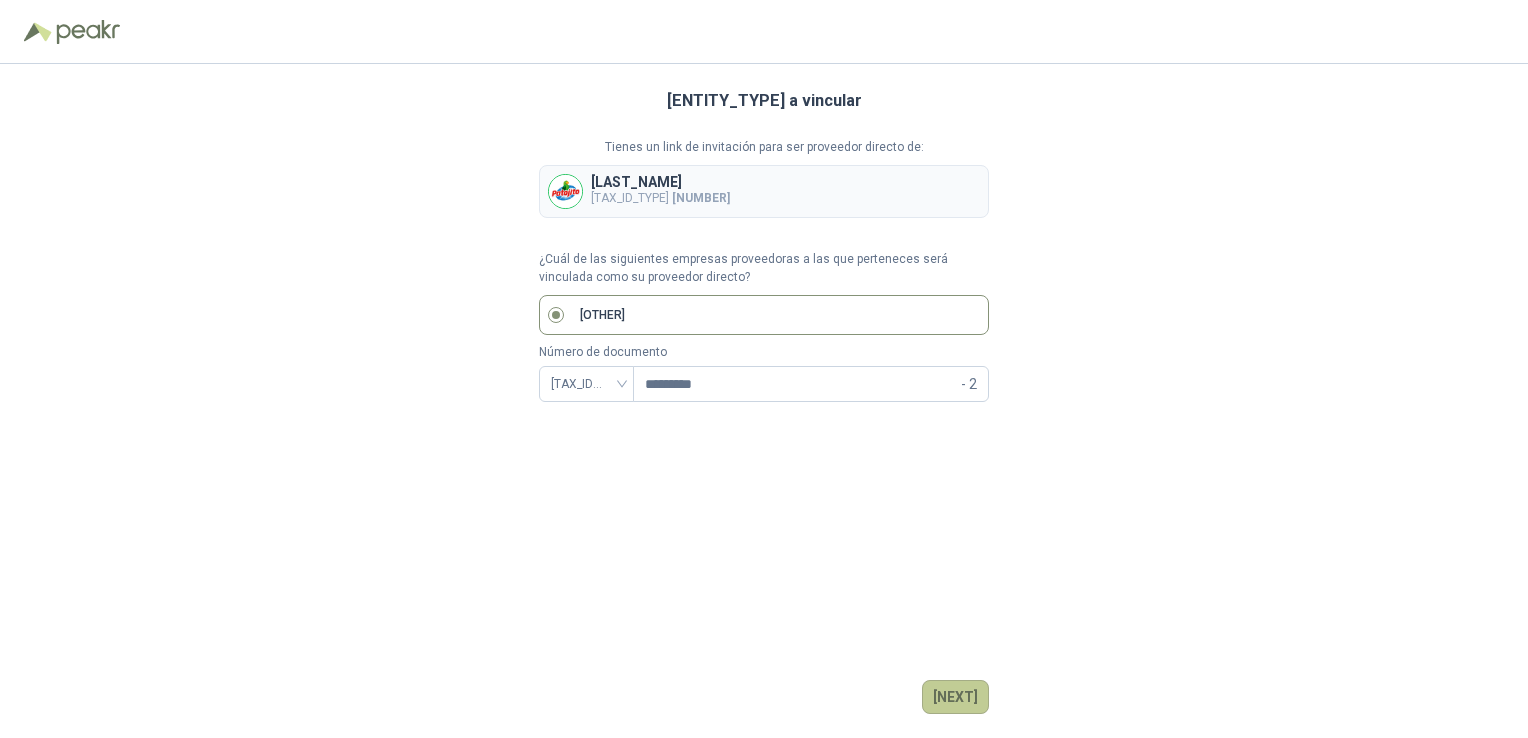 click on "[NEXT]" at bounding box center (955, 697) 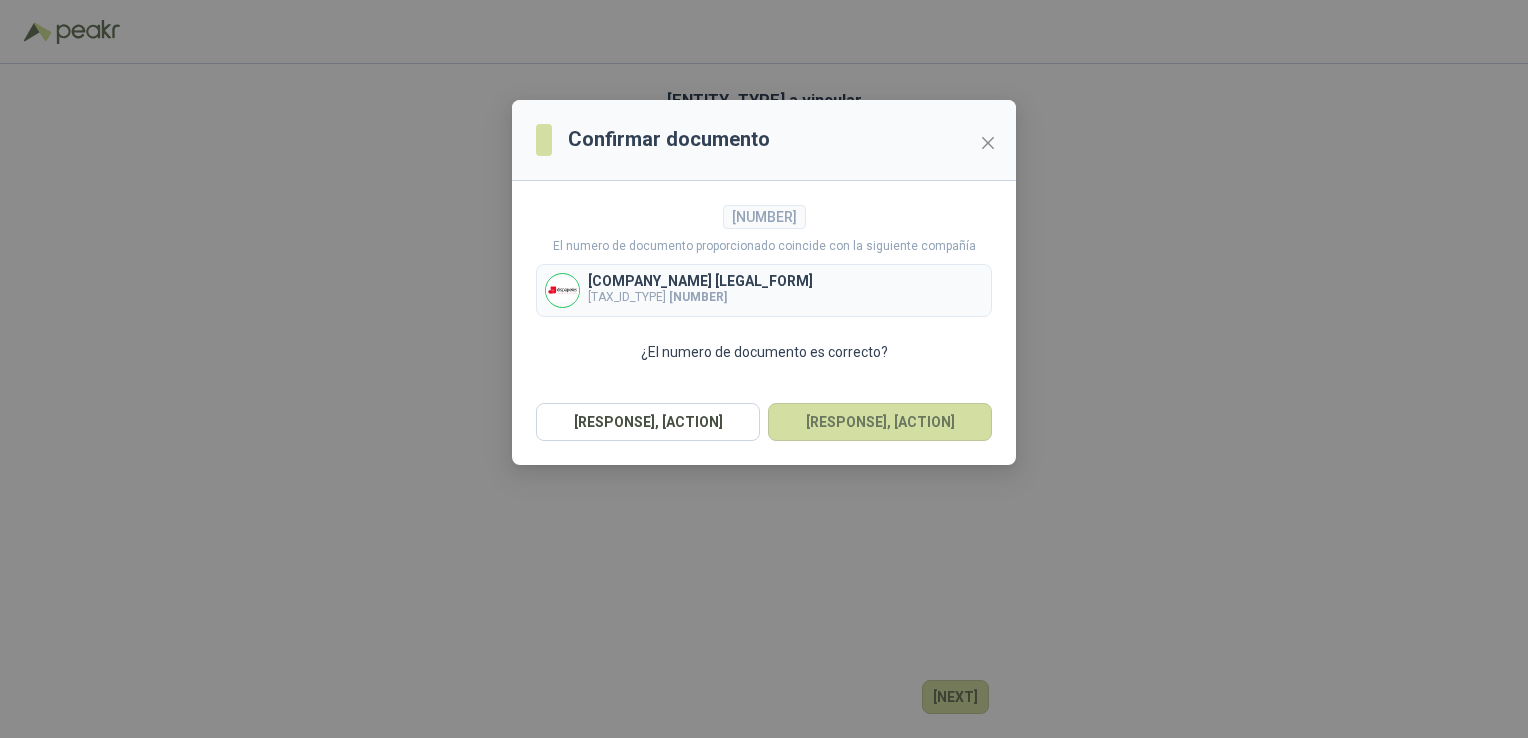 click on "[NUMBER]" at bounding box center [698, 297] 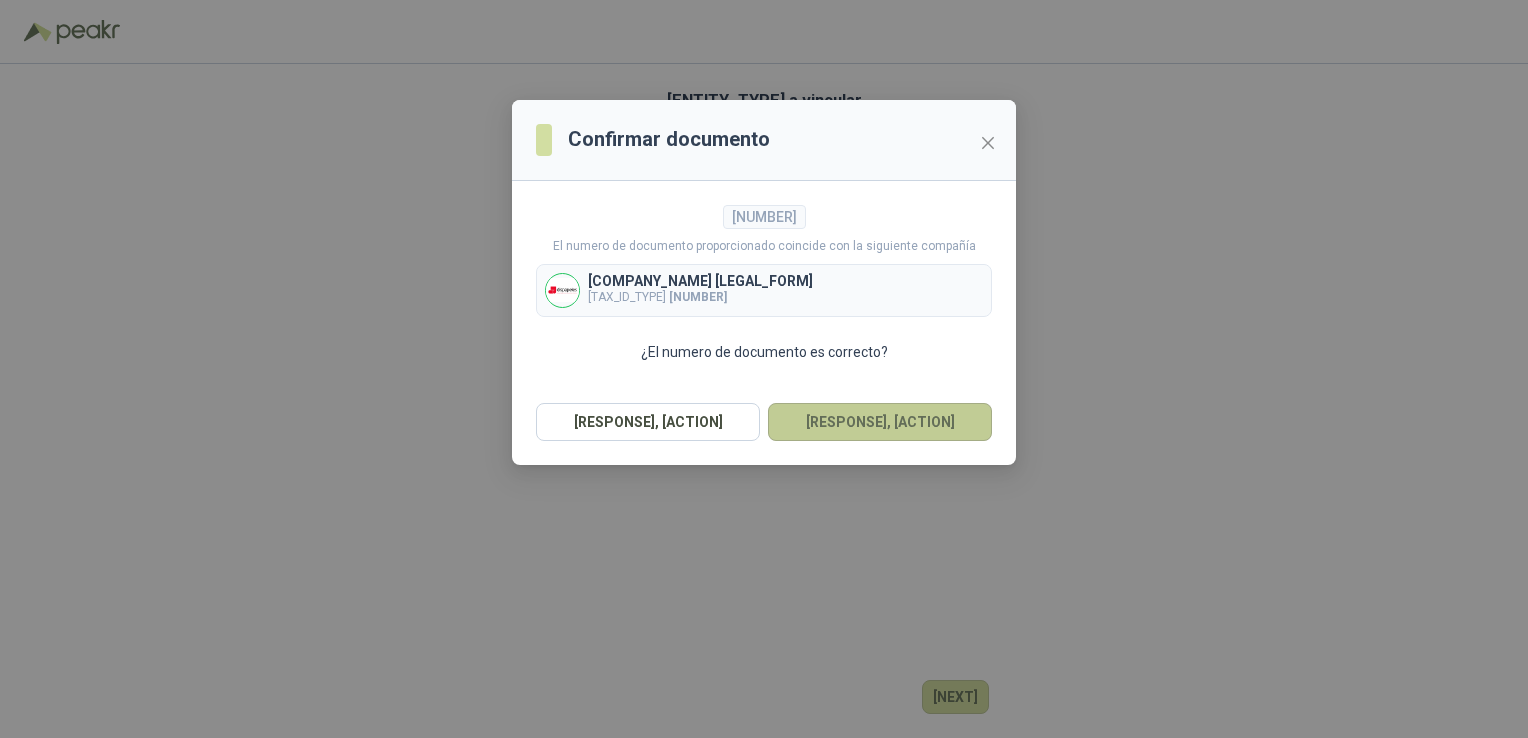 click on "[RESPONSE], [ACTION]" at bounding box center [880, 422] 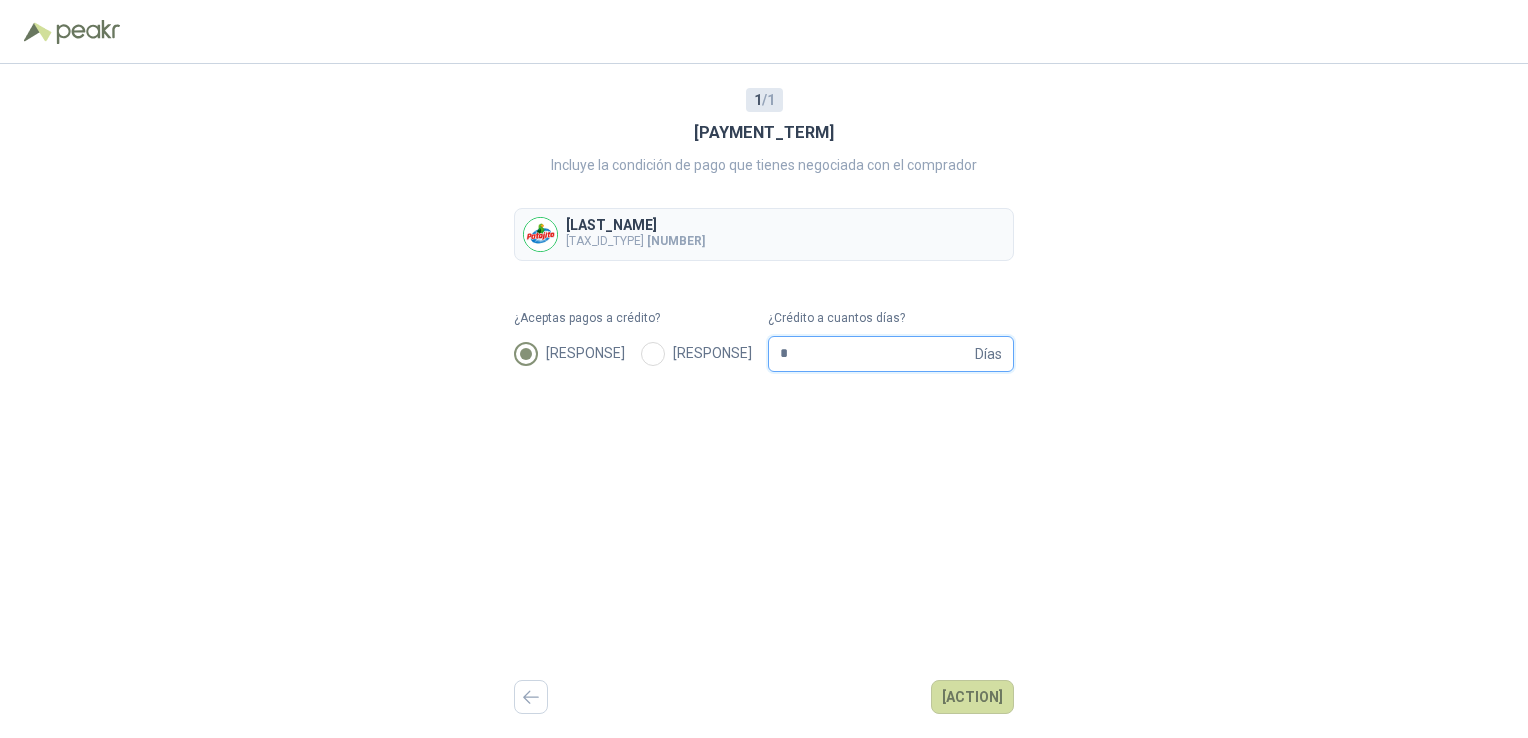 click on "*" at bounding box center [875, 354] 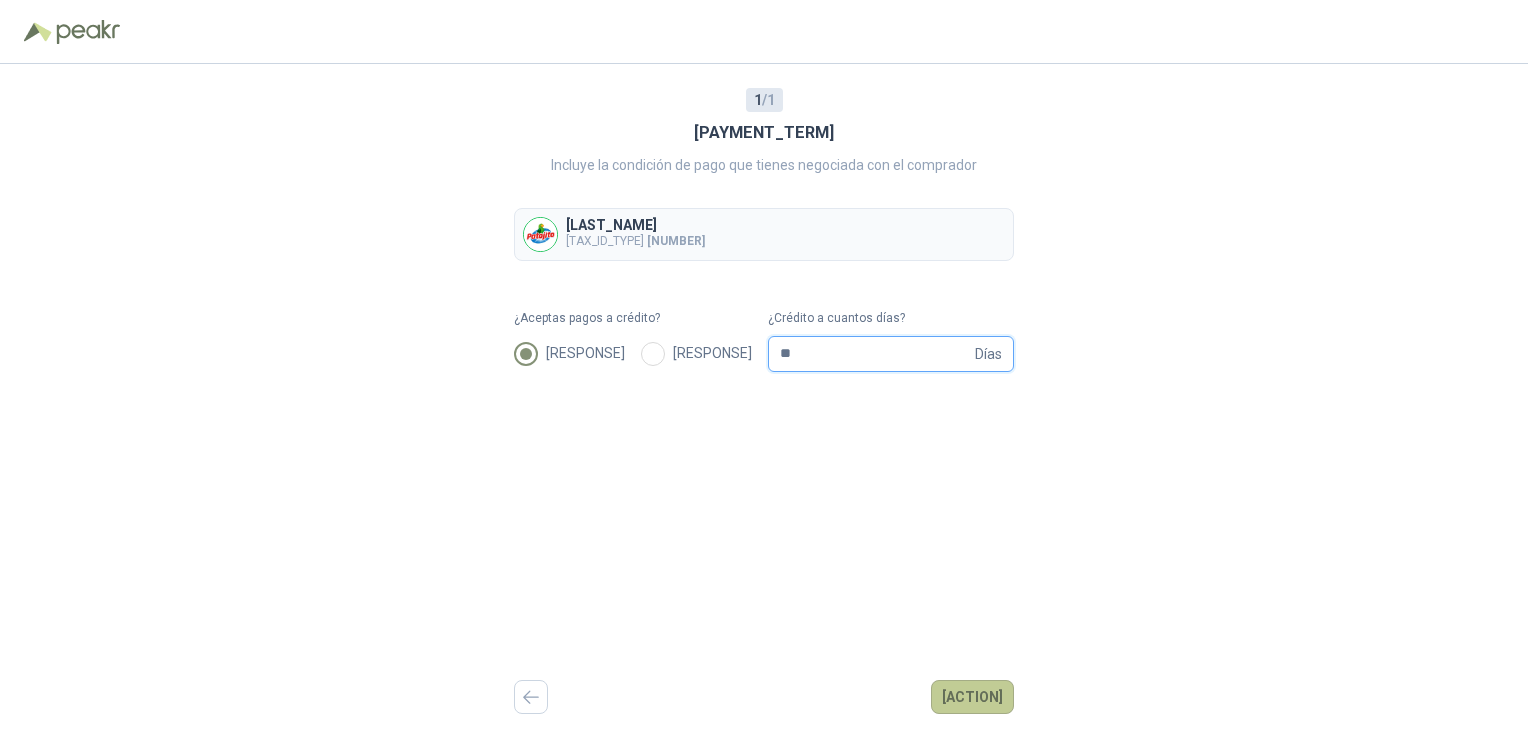 type on "**" 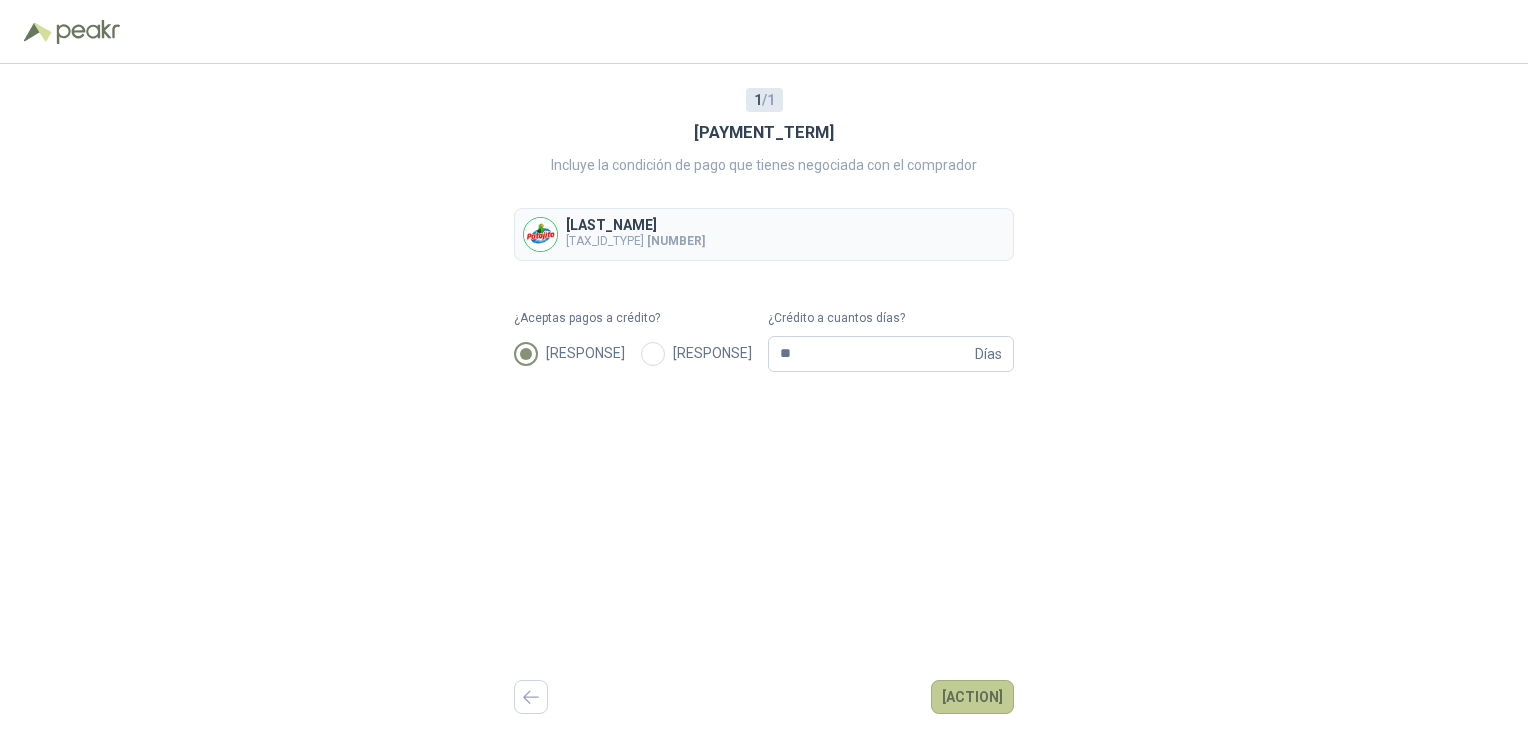 click on "[ACTION]" at bounding box center [972, 697] 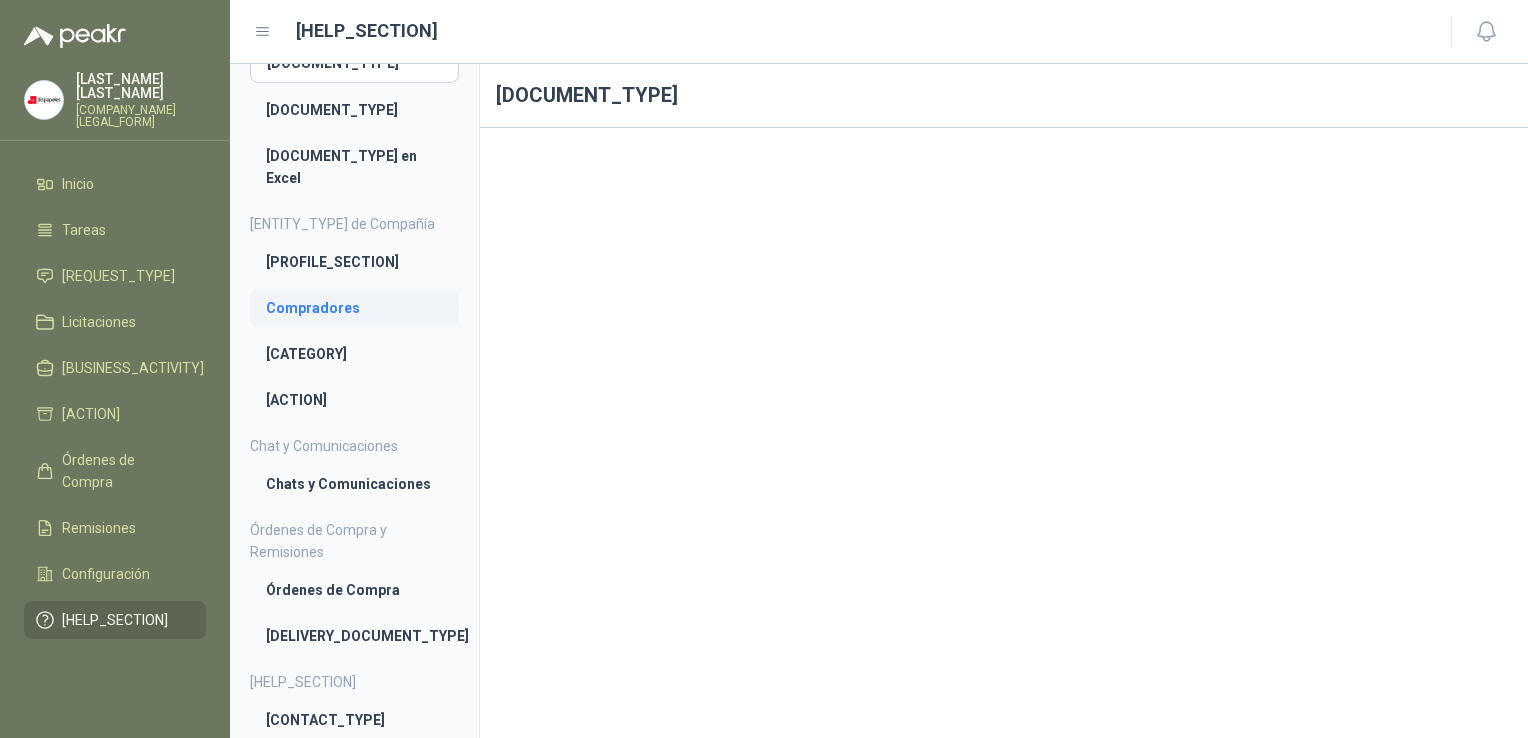 scroll, scrollTop: 0, scrollLeft: 0, axis: both 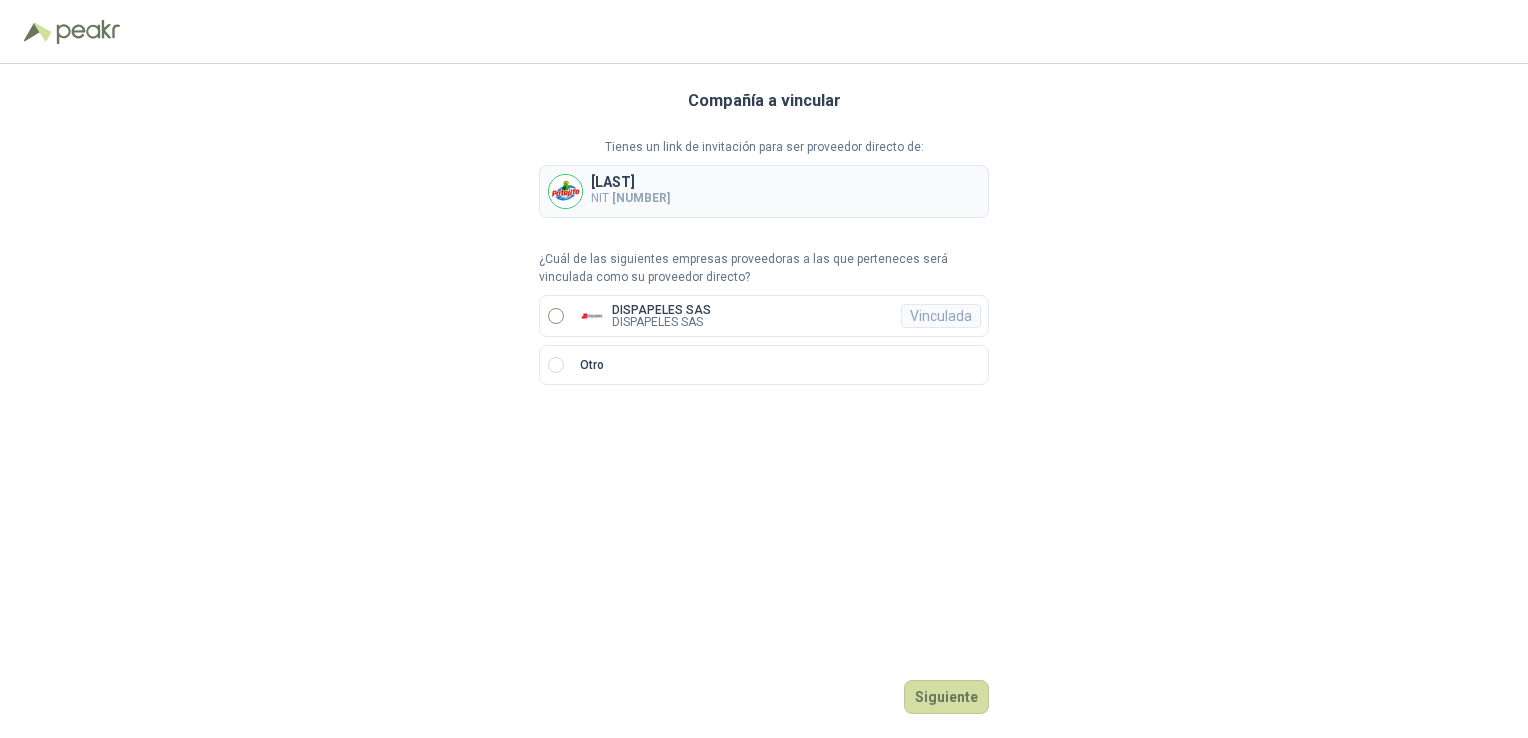 click on "DISPAPELES SAS  DISPAPELES SAS  Vinculada" at bounding box center (764, 316) 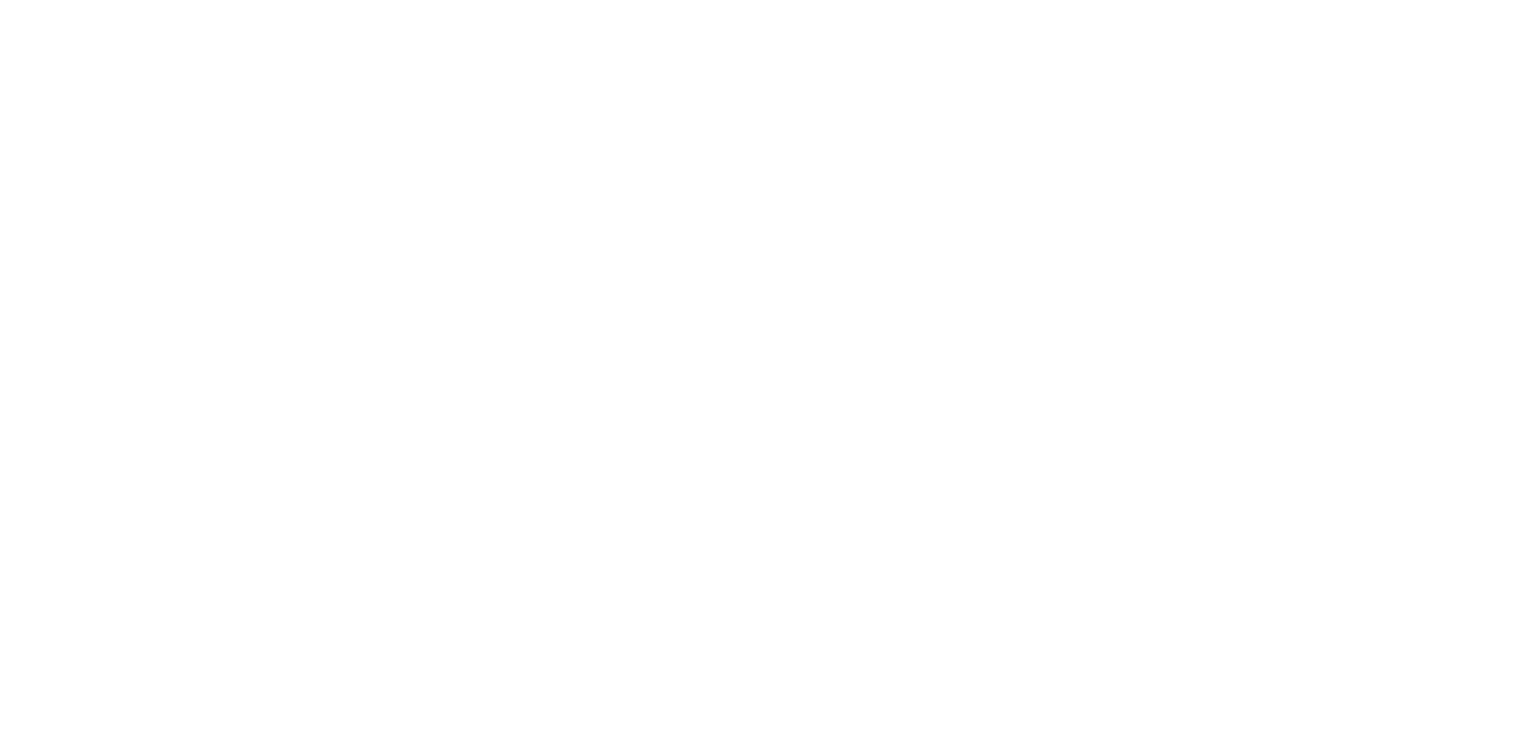 scroll, scrollTop: 0, scrollLeft: 0, axis: both 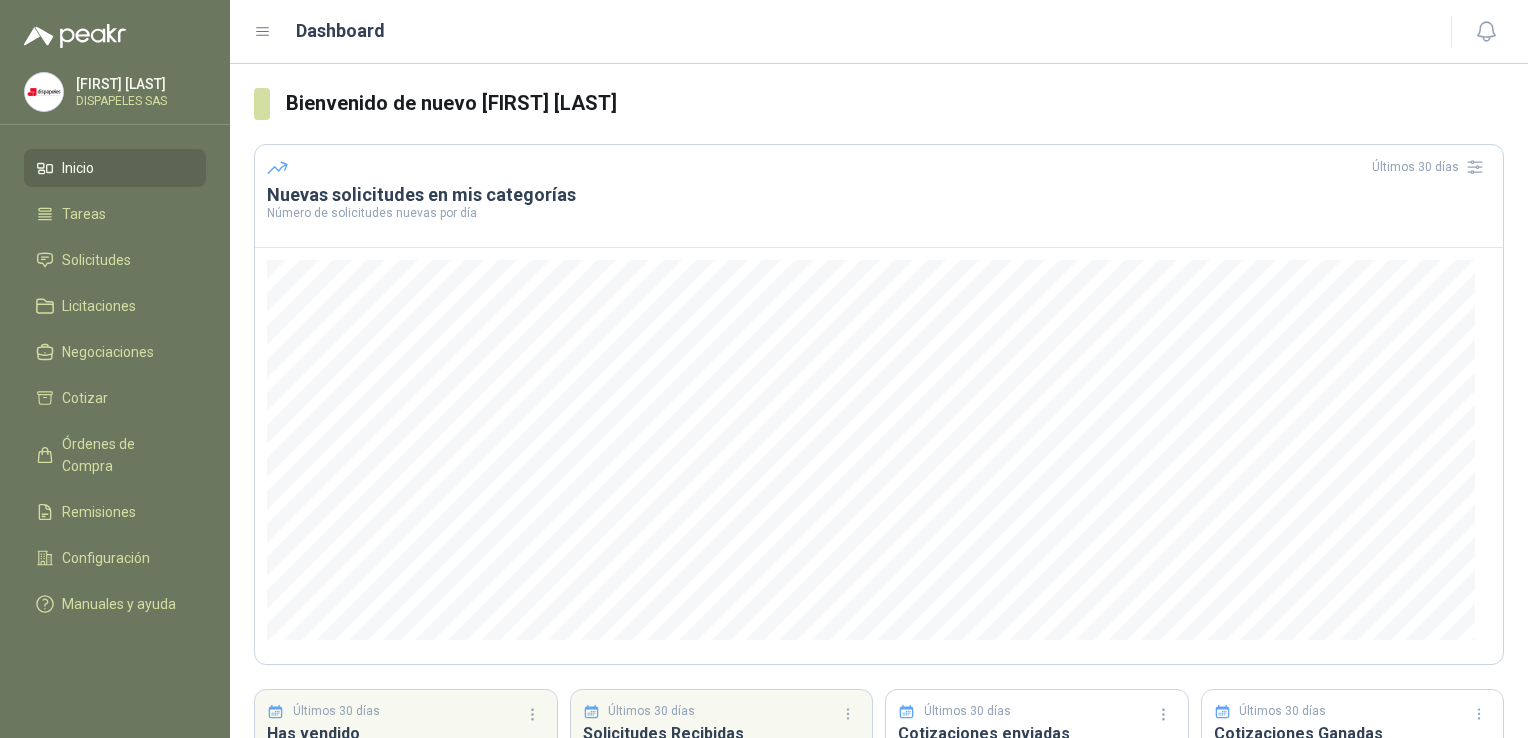 click on "DISPAPELES SAS" at bounding box center (138, 101) 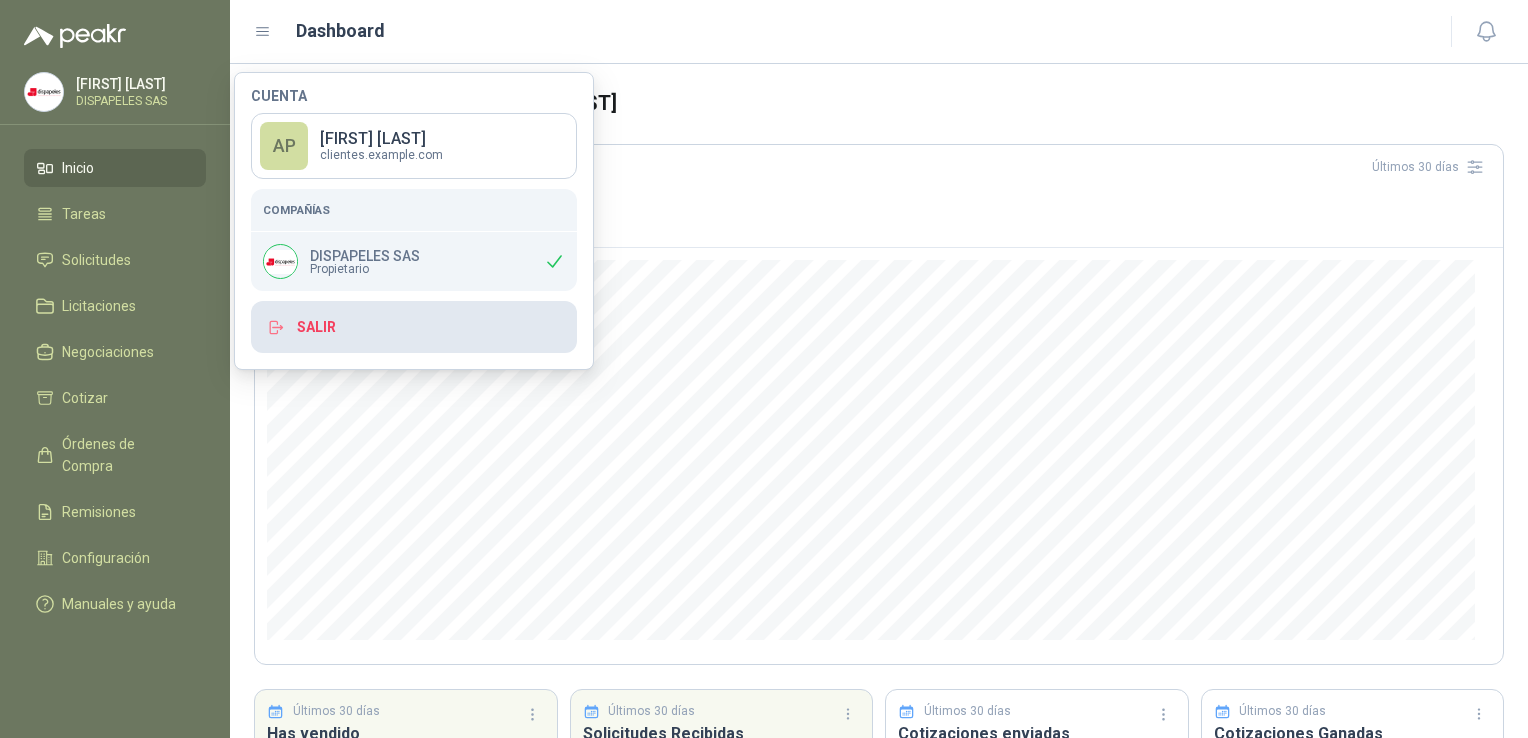 click on "Salir" at bounding box center [414, 327] 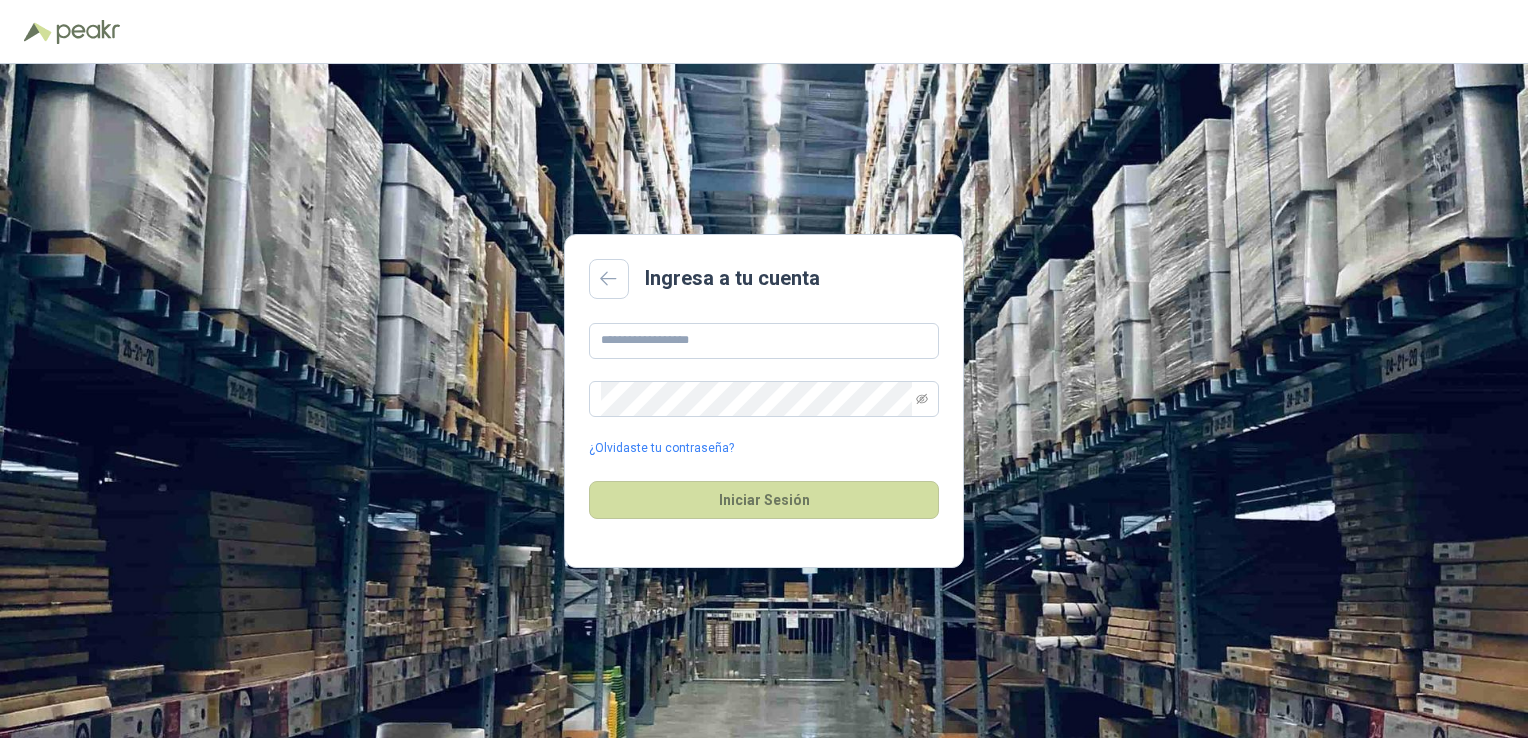 scroll, scrollTop: 0, scrollLeft: 0, axis: both 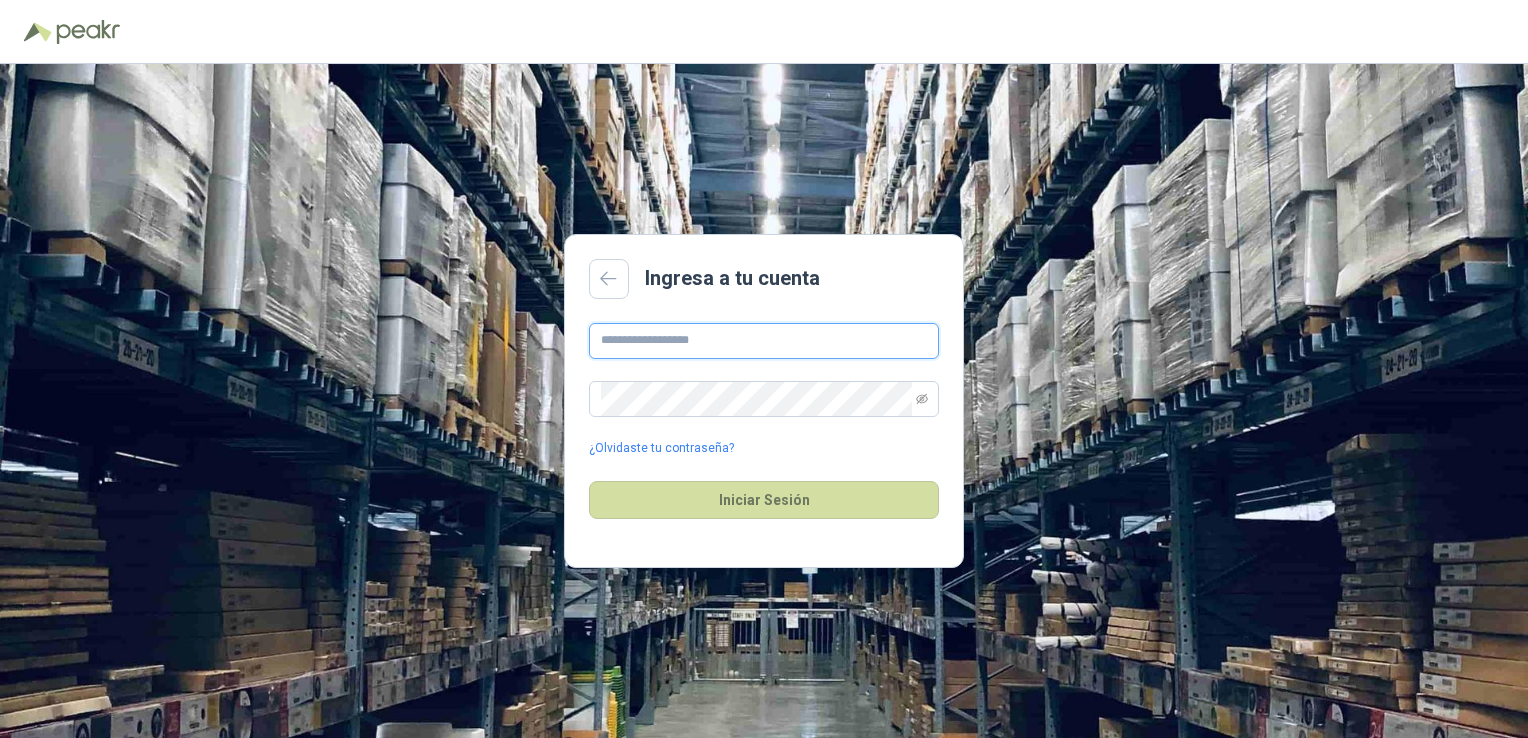 click at bounding box center [764, 341] 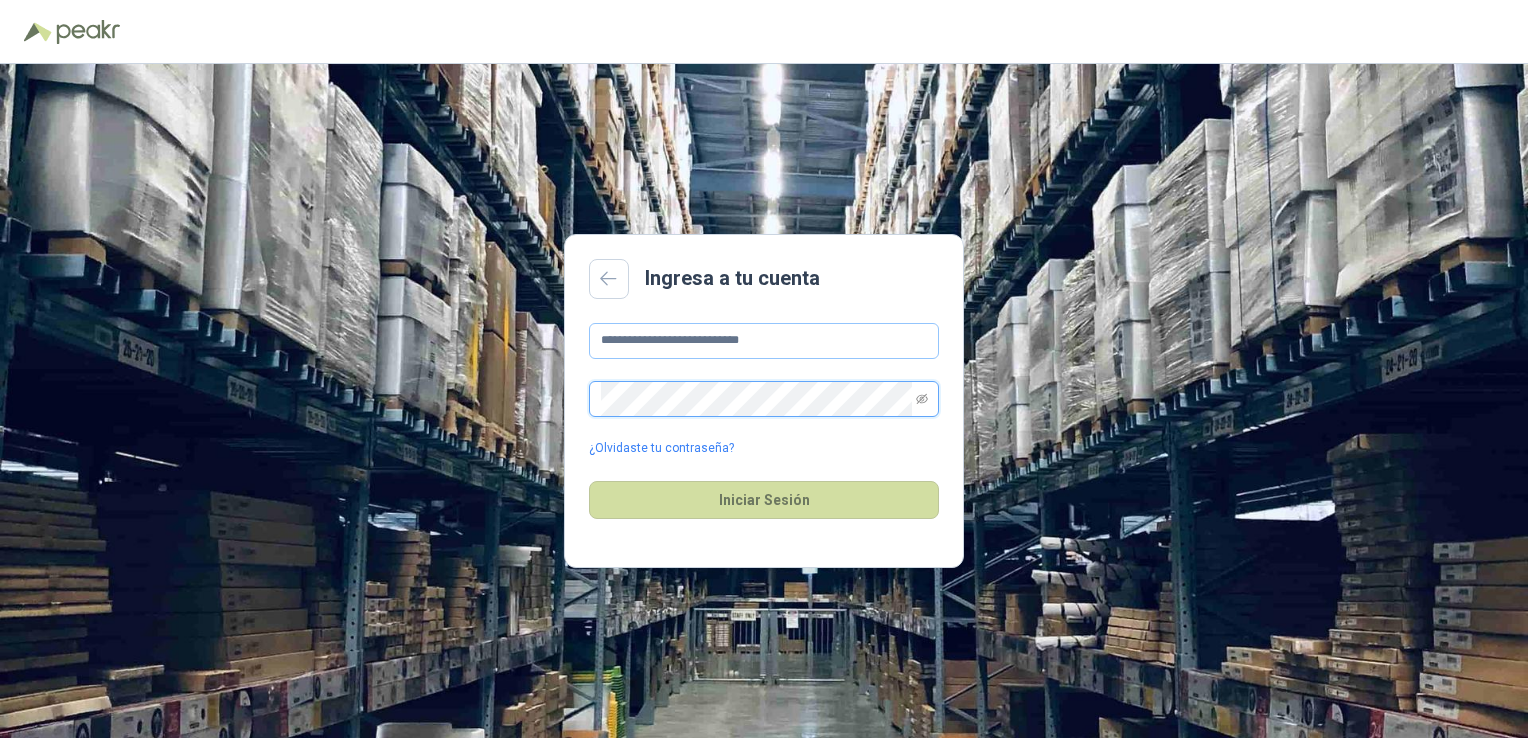 click on "Iniciar Sesión" at bounding box center [764, 500] 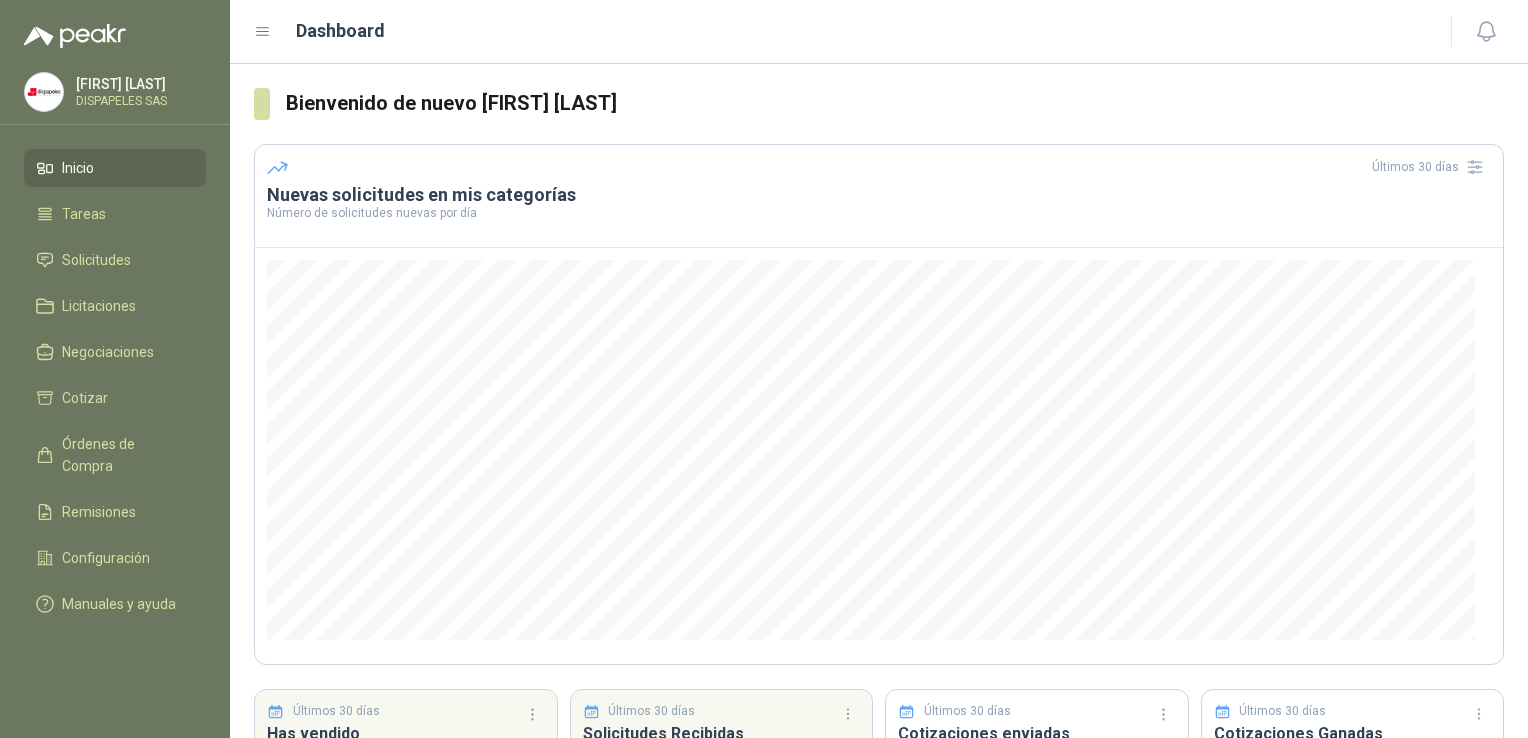 scroll, scrollTop: 0, scrollLeft: 0, axis: both 